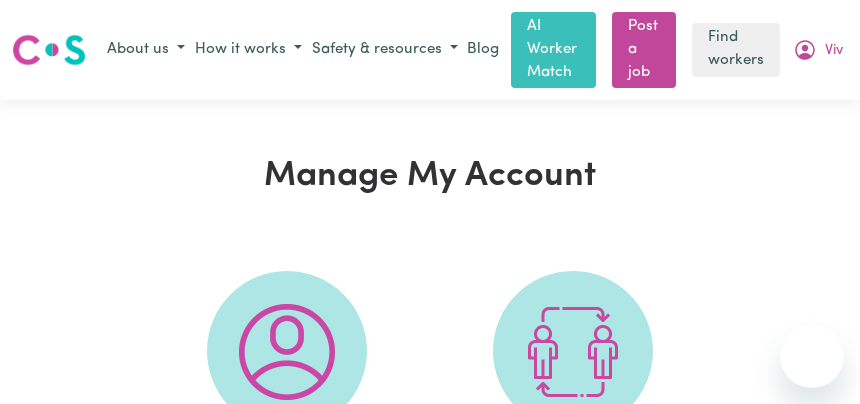 scroll, scrollTop: 250, scrollLeft: 0, axis: vertical 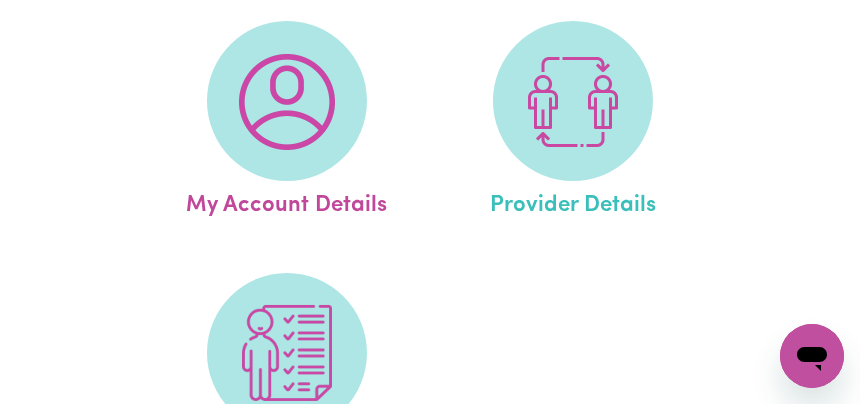 click on "Provider Details" at bounding box center [573, 202] 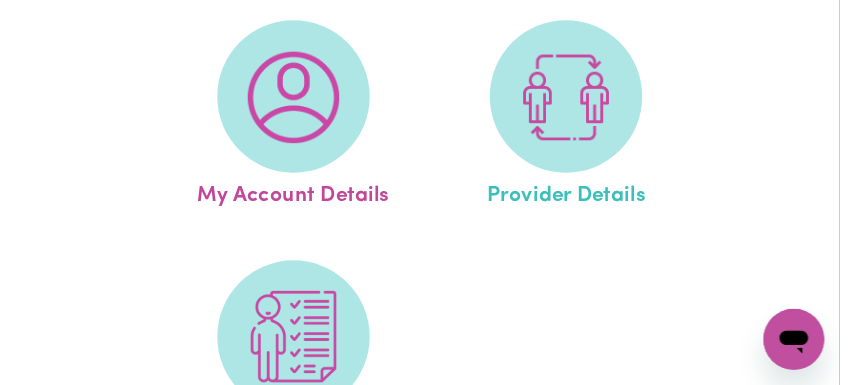 scroll, scrollTop: 0, scrollLeft: 0, axis: both 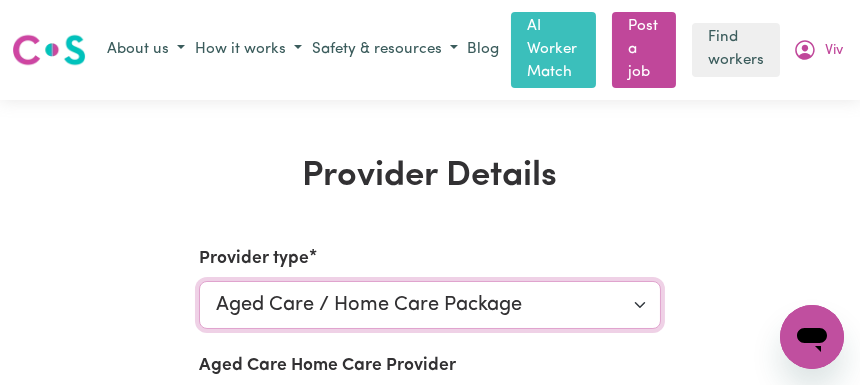 click on "Select your provider type... Aged Care / Home Care Package NDIS Funding Plan Managed NDIS Funding Self Managed NDIS Funding Agency Managed" at bounding box center [430, 305] 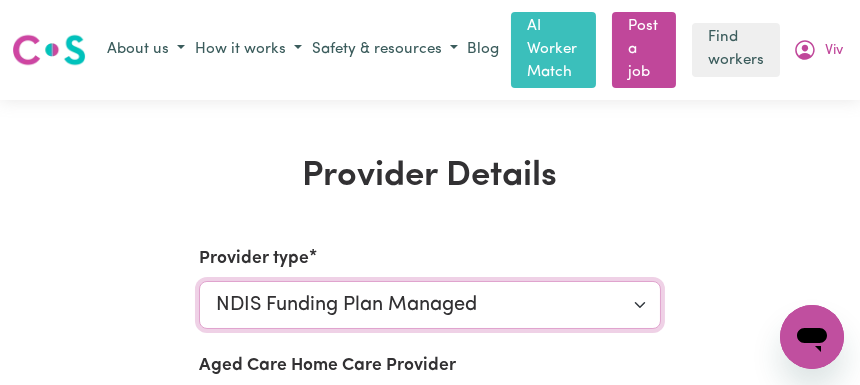 click on "Select your provider type... Aged Care / Home Care Package NDIS Funding Plan Managed NDIS Funding Self Managed NDIS Funding Agency Managed" at bounding box center [430, 305] 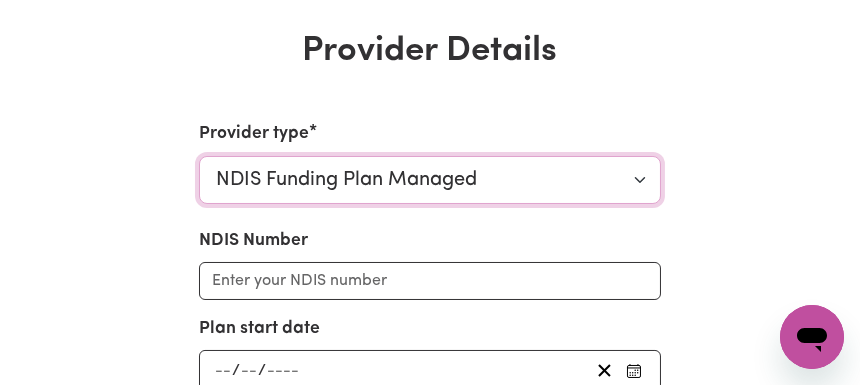 scroll, scrollTop: 250, scrollLeft: 0, axis: vertical 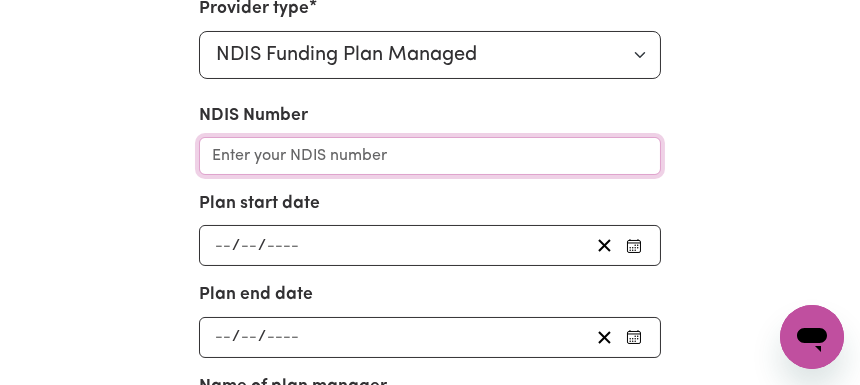 click on "NDIS Number" at bounding box center (430, 156) 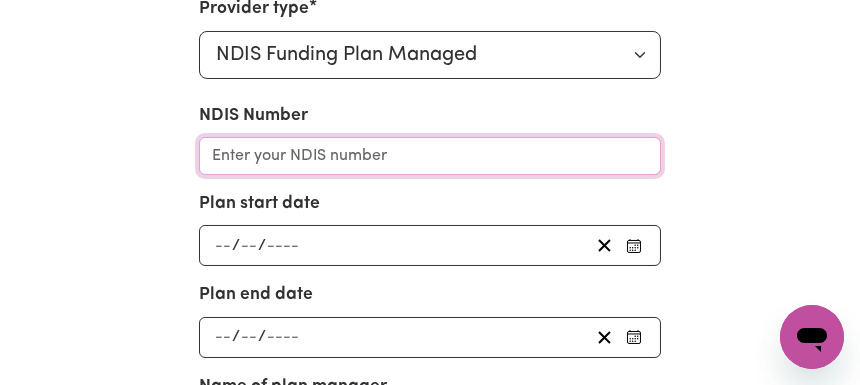 paste on "430774091" 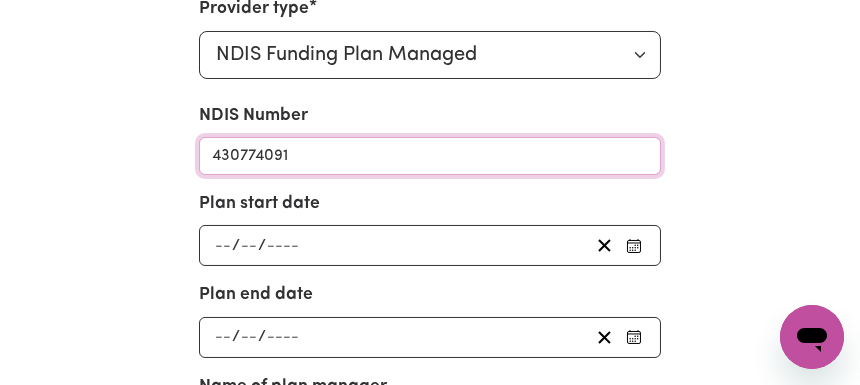 type on "430774091" 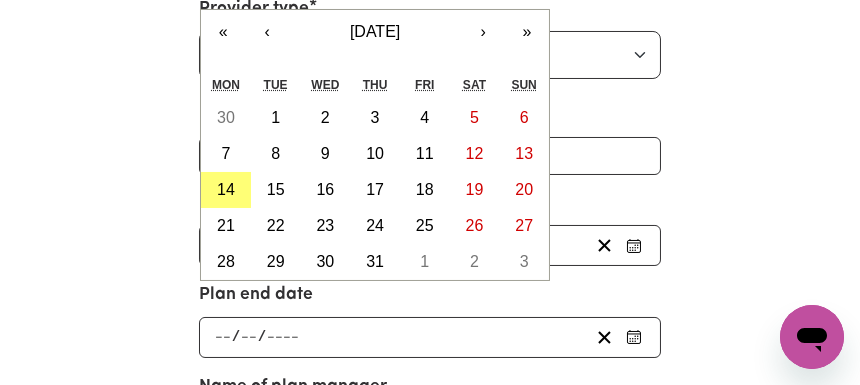click on "/ / « ‹ [DATE] › » Mon Tue Wed Thu Fri Sat Sun 30 1 2 3 4 5 6 7 8 9 10 11 12 13 14 15 16 17 18 19 20 21 22 23 24 25 26 27 28 29 30 31 1 2 3" at bounding box center [430, 245] 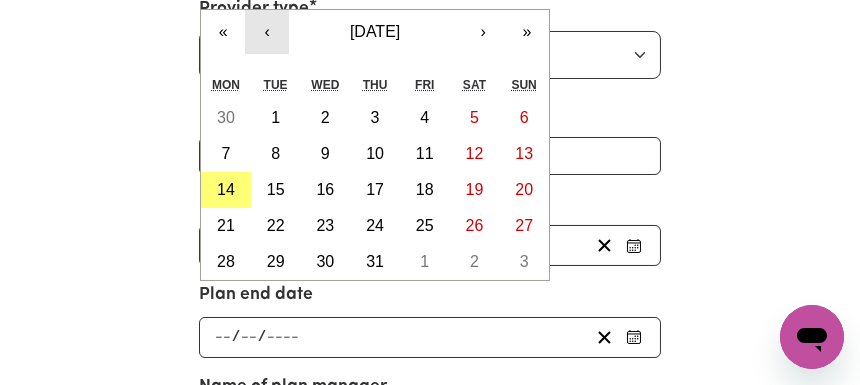 click on "‹" at bounding box center (267, 32) 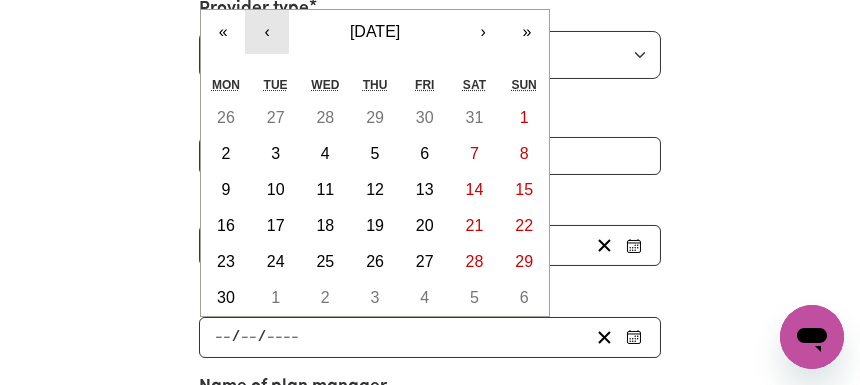 click on "‹" at bounding box center [267, 32] 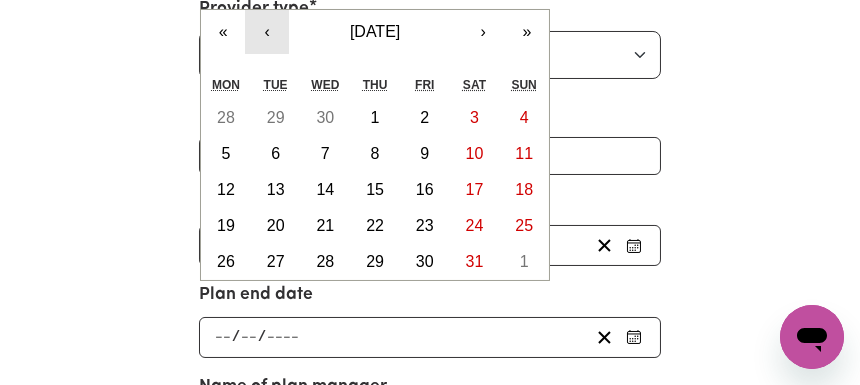 click on "‹" at bounding box center (267, 32) 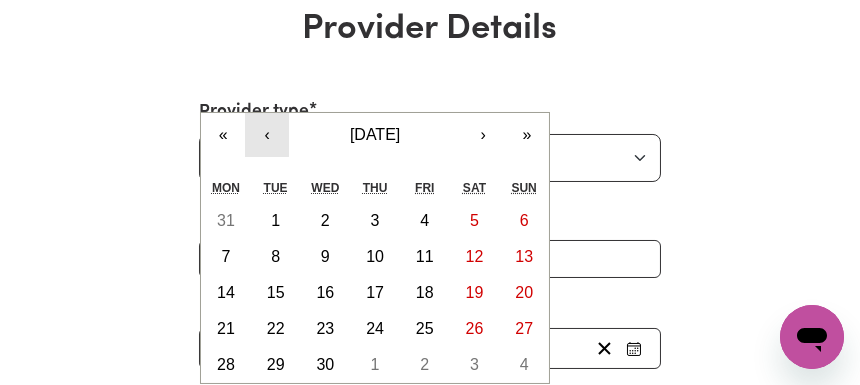 scroll, scrollTop: 125, scrollLeft: 0, axis: vertical 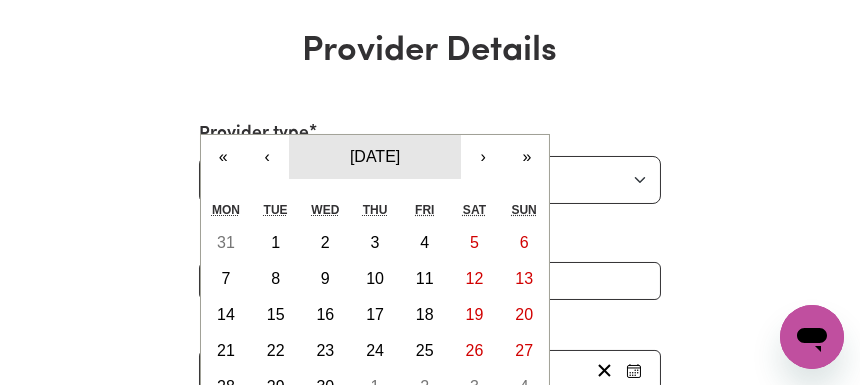 click on "[DATE]" at bounding box center (375, 156) 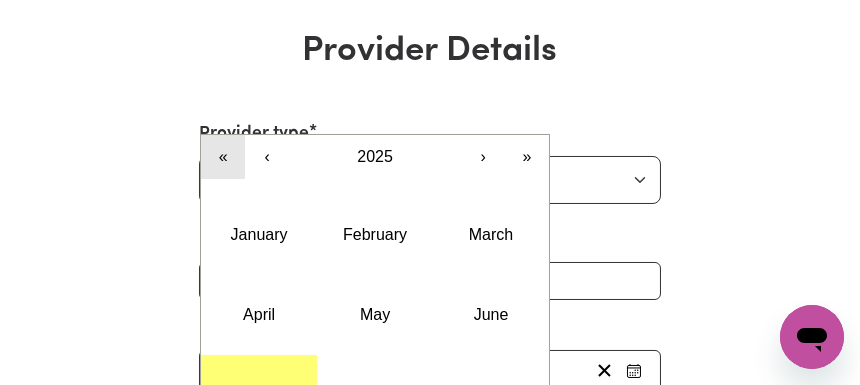 click on "«" at bounding box center (223, 157) 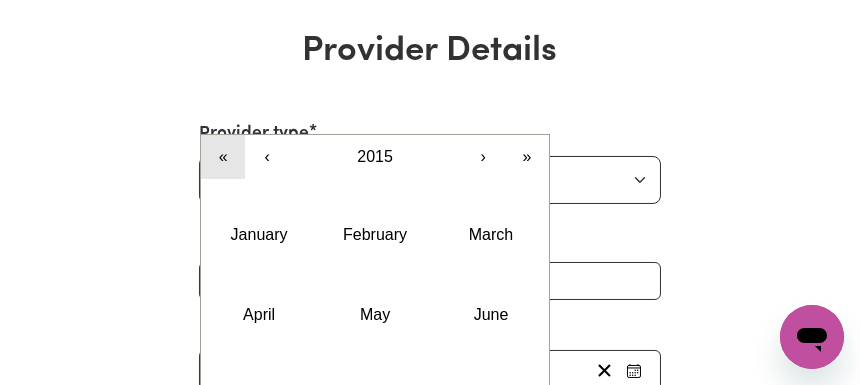 click on "«" at bounding box center [223, 157] 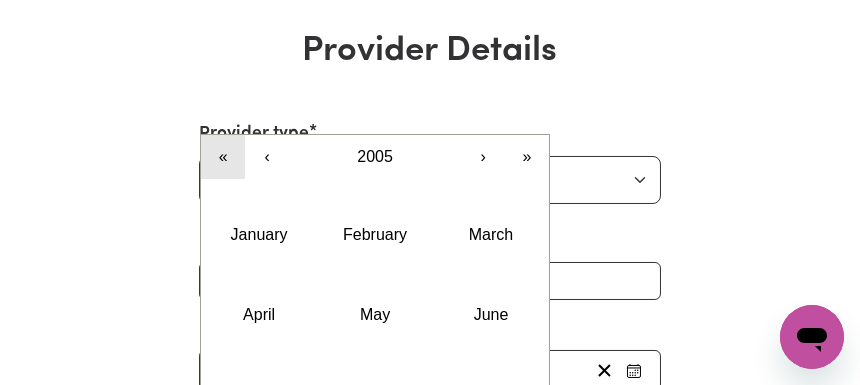 click on "«" at bounding box center (223, 157) 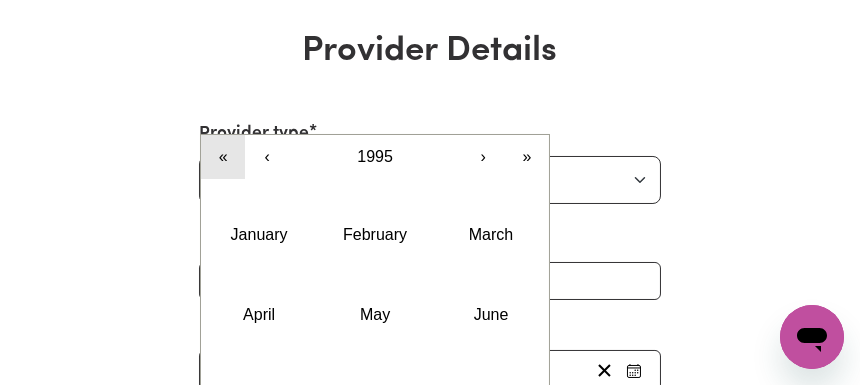 click on "«" at bounding box center [223, 157] 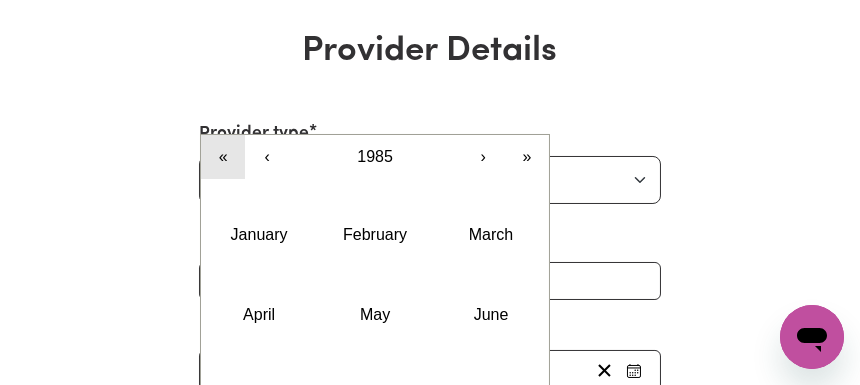 click on "«" at bounding box center [223, 157] 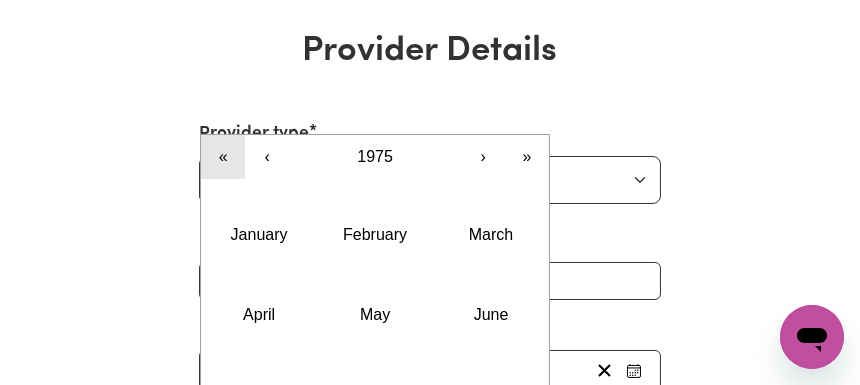 click on "«" at bounding box center [223, 157] 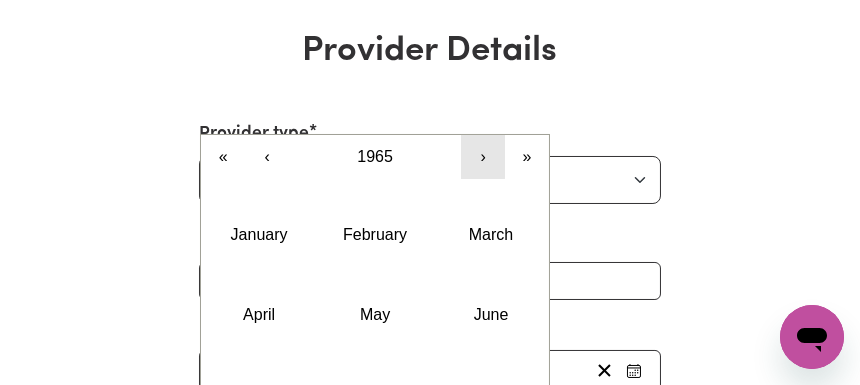 click on "›" at bounding box center [483, 157] 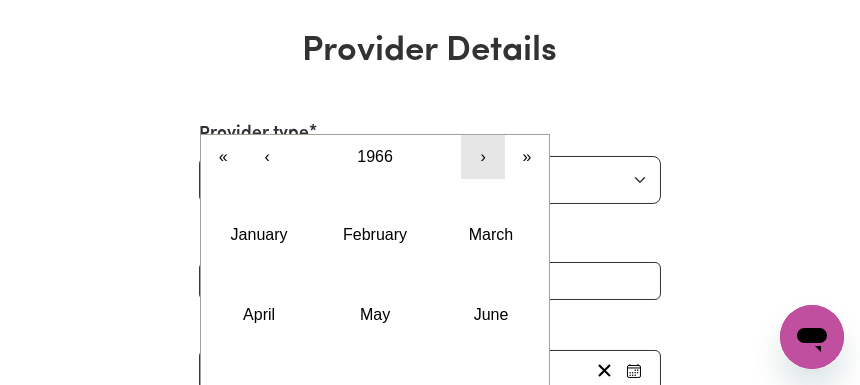click on "›" at bounding box center (483, 157) 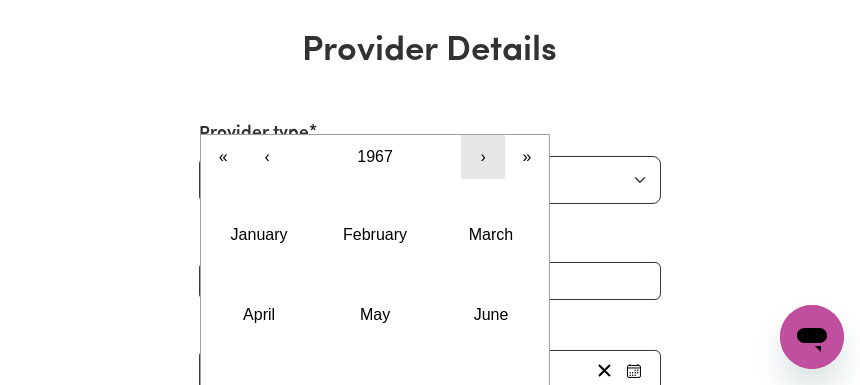click on "›" at bounding box center [483, 157] 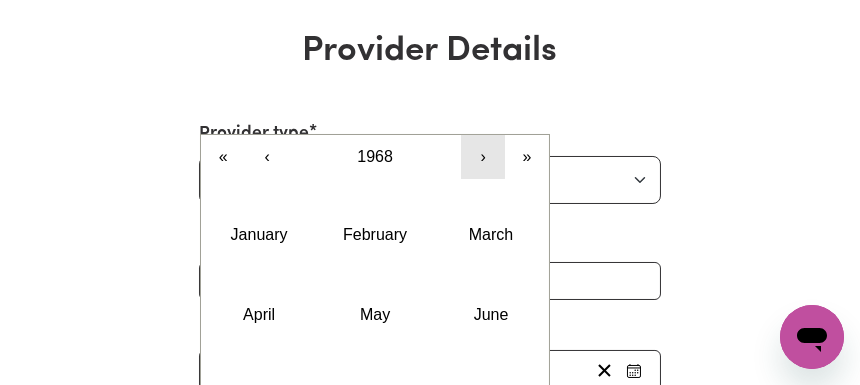 click on "›" at bounding box center [483, 157] 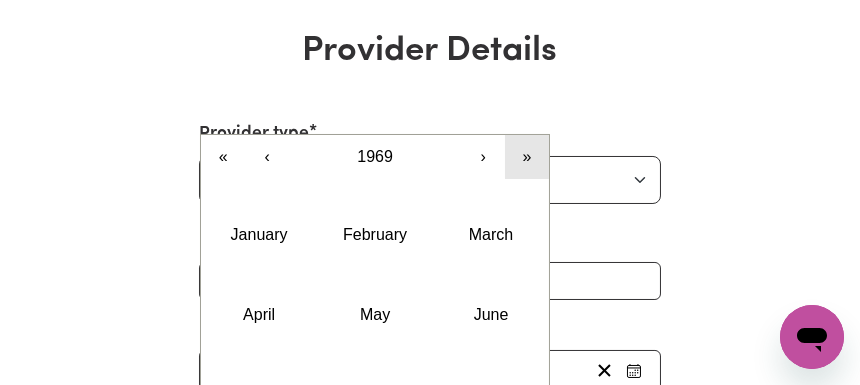 click on "»" at bounding box center [527, 157] 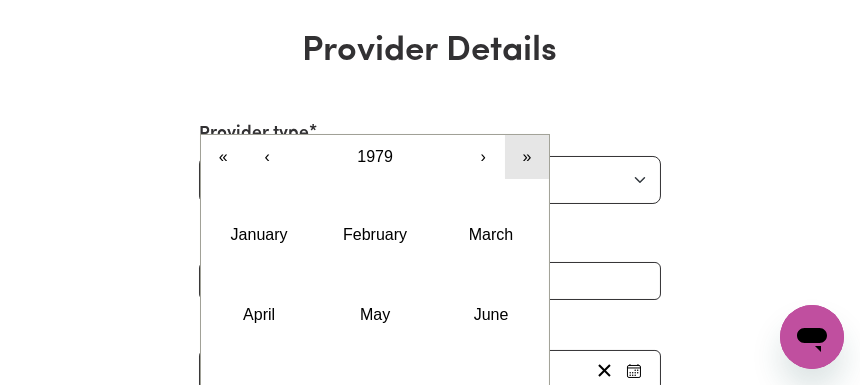click on "»" at bounding box center (527, 157) 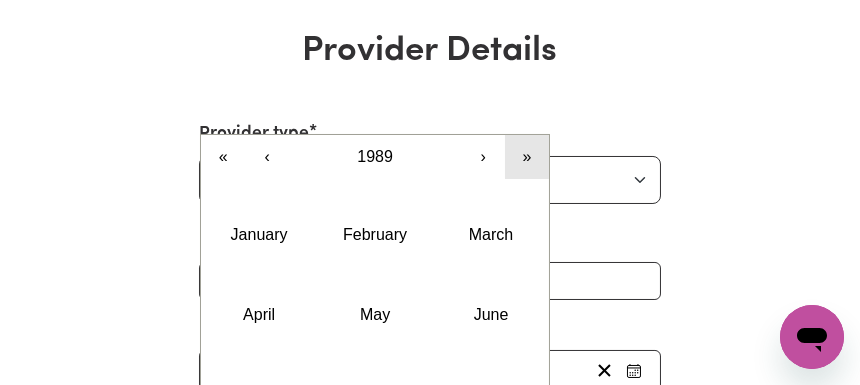 click on "»" at bounding box center (527, 157) 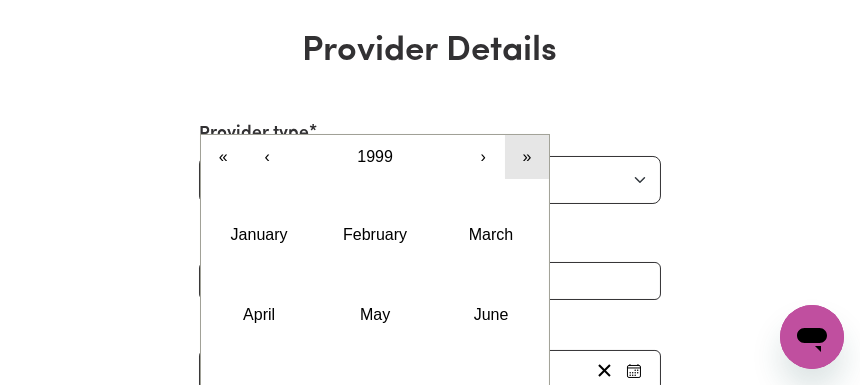 click on "»" at bounding box center (527, 157) 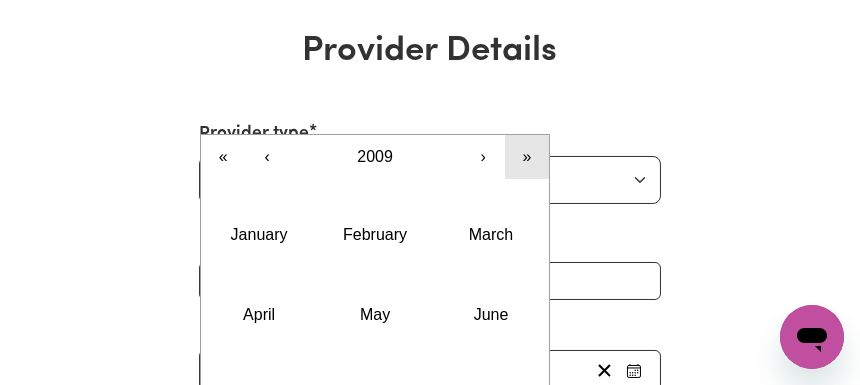click on "»" at bounding box center [527, 157] 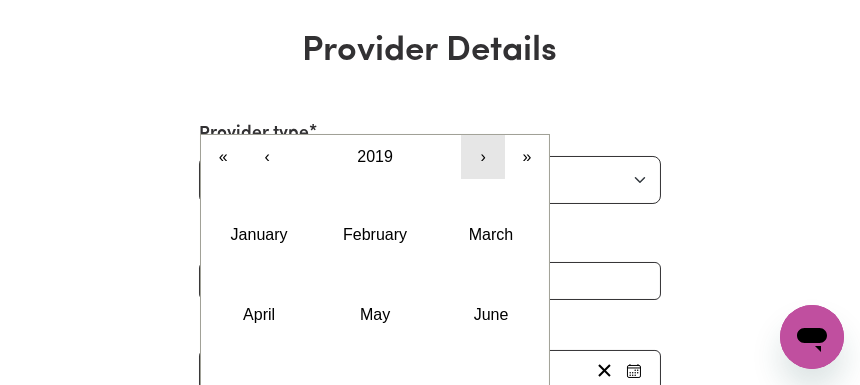 click on "›" at bounding box center [483, 157] 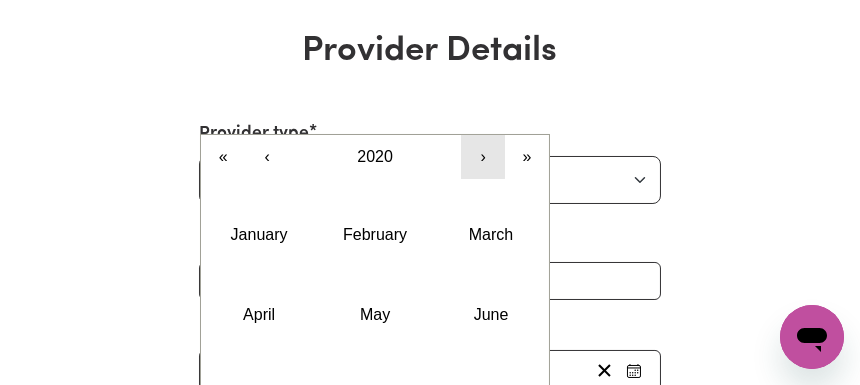 click on "›" at bounding box center (483, 157) 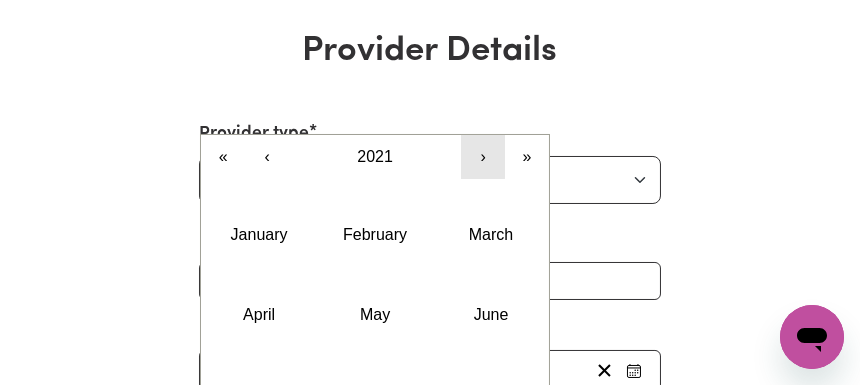 click on "›" at bounding box center (483, 157) 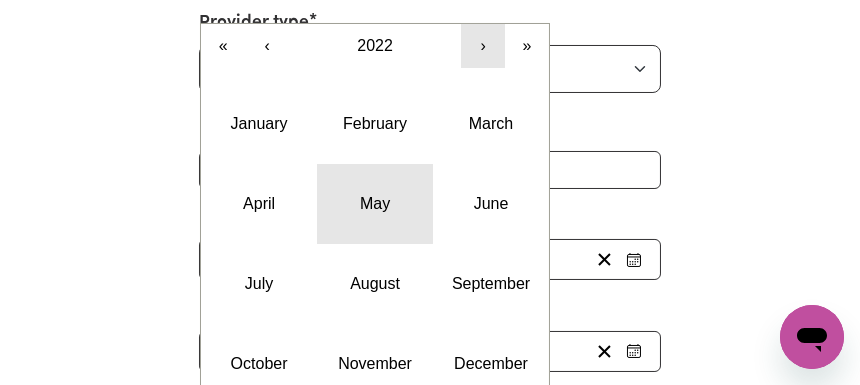 scroll, scrollTop: 250, scrollLeft: 0, axis: vertical 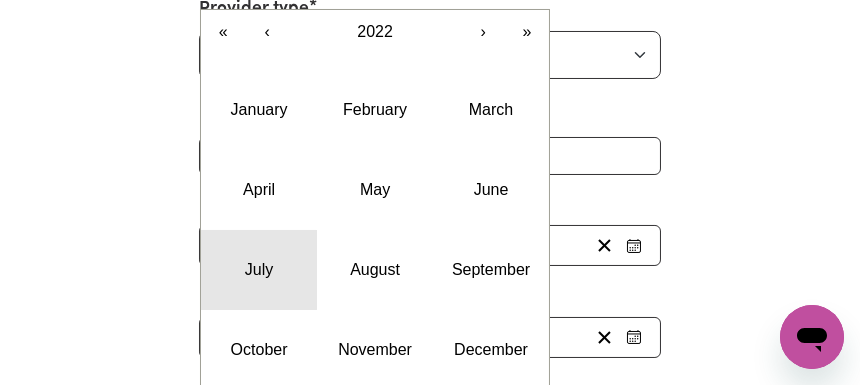 click on "July" at bounding box center [259, 270] 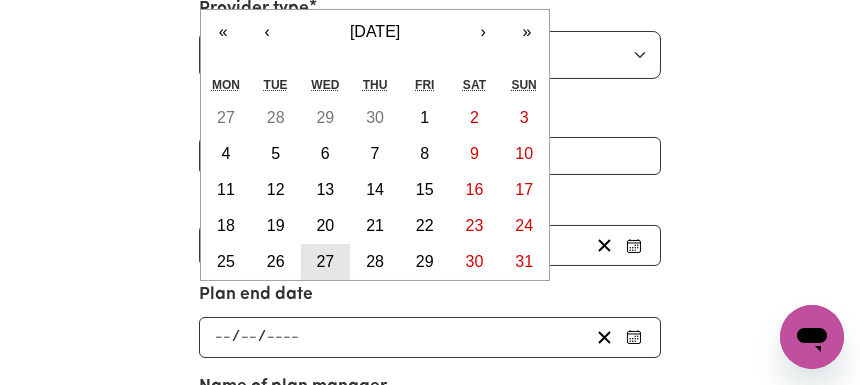 click on "27" at bounding box center [325, 261] 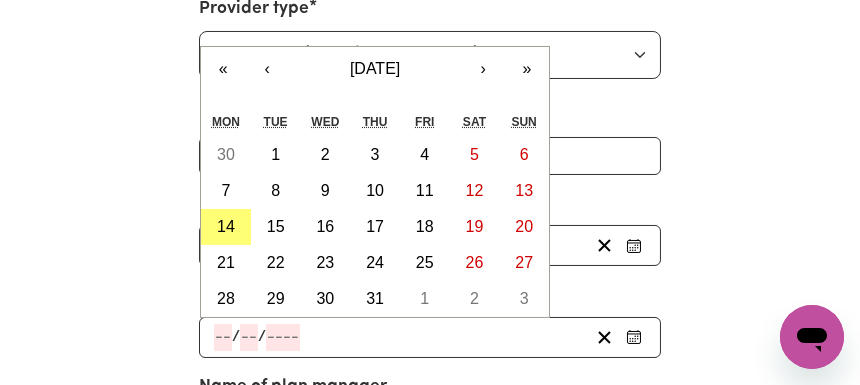click 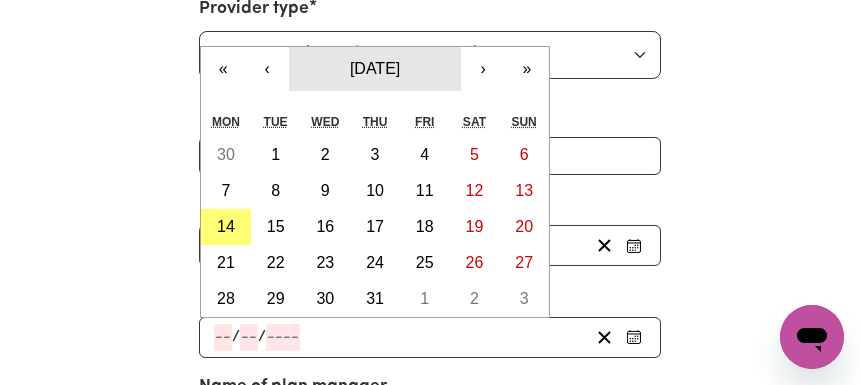 click on "[DATE]" at bounding box center [375, 69] 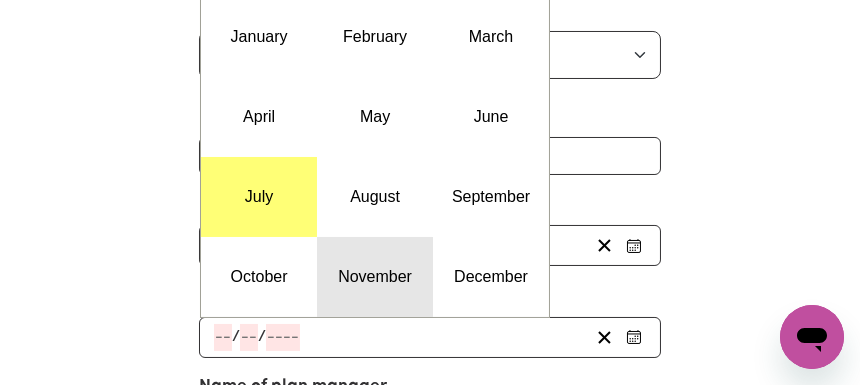 click on "November" at bounding box center [375, 276] 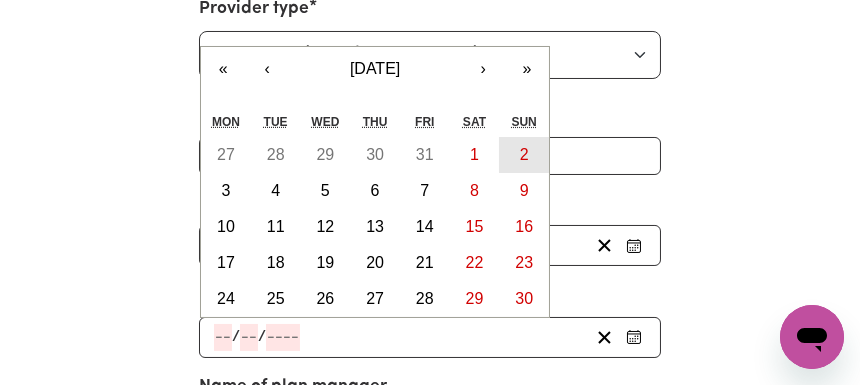 click on "2" at bounding box center (524, 154) 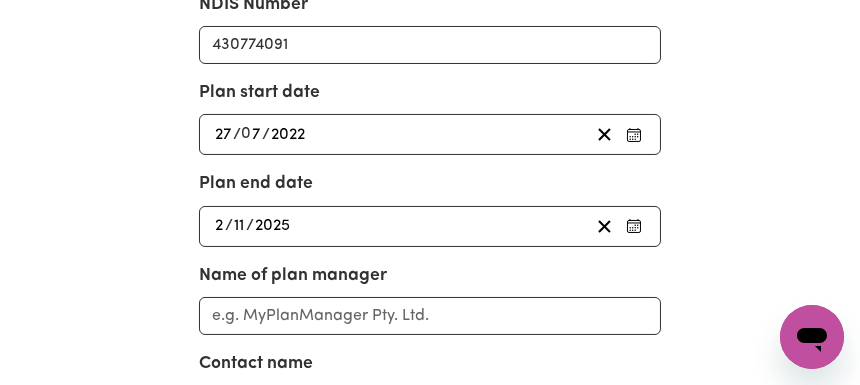 scroll, scrollTop: 375, scrollLeft: 0, axis: vertical 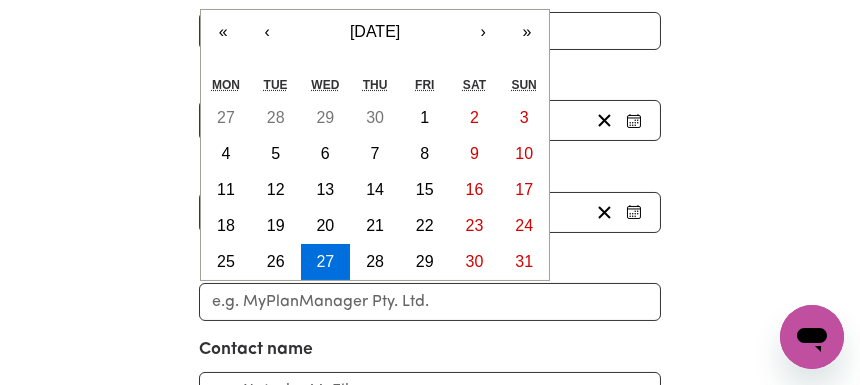 click on "[DATE] 27 / 0 7 / 2022 « ‹ [DATE] › » Mon Tue Wed Thu Fri Sat Sun 27 28 29 30 1 2 3 4 5 6 7 8 9 10 11 12 13 14 15 16 17 18 19 20 21 22 23 24 25 26 27 28 29 30 31" at bounding box center [430, 120] 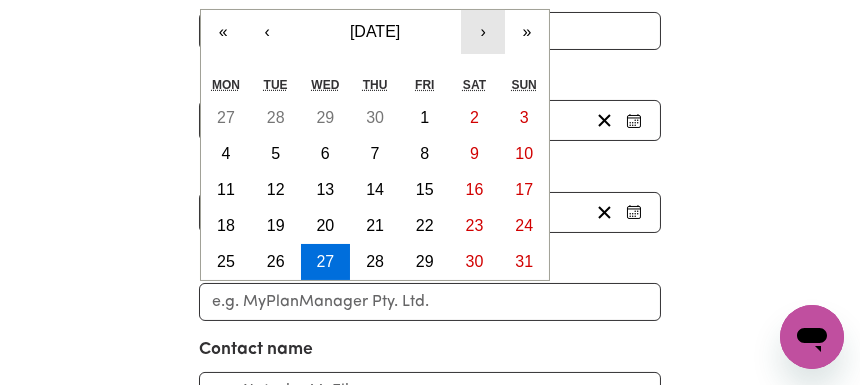 click on "›" at bounding box center (483, 32) 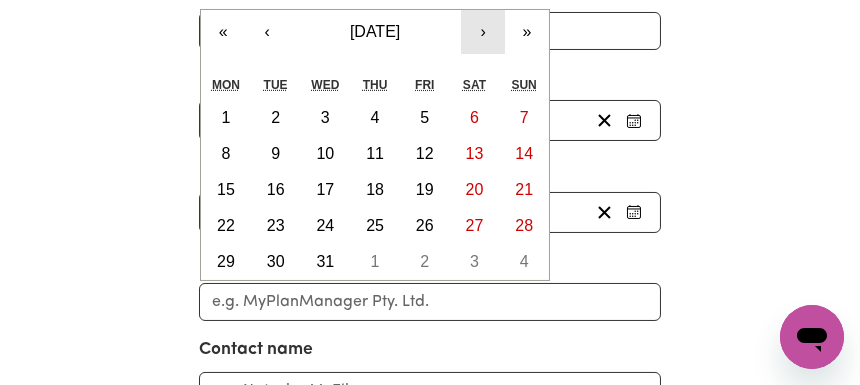 click on "›" at bounding box center (483, 32) 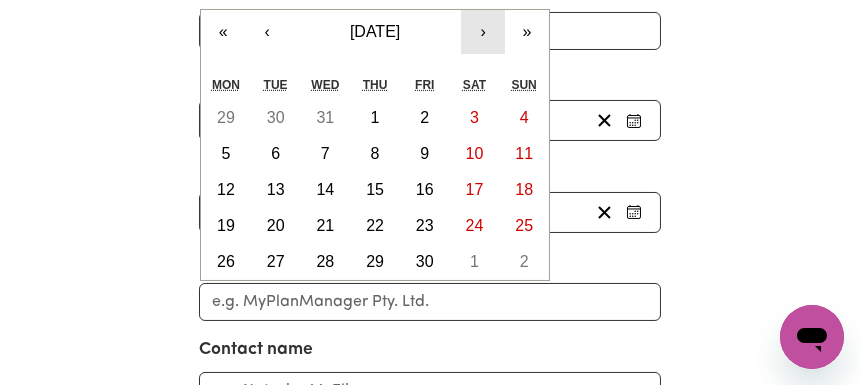 click on "›" at bounding box center [483, 32] 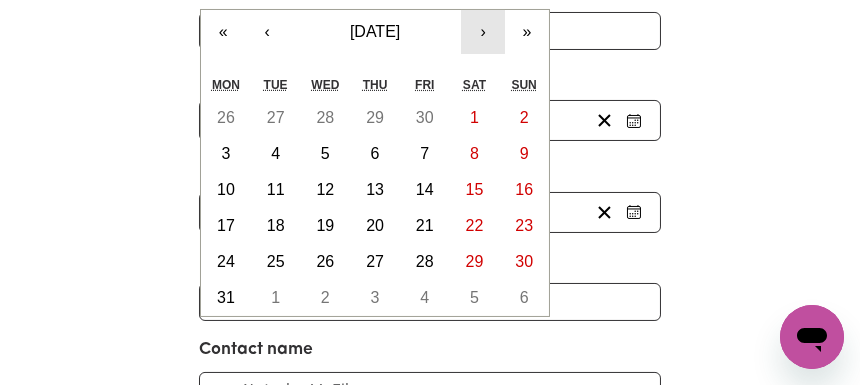 click on "›" at bounding box center [483, 32] 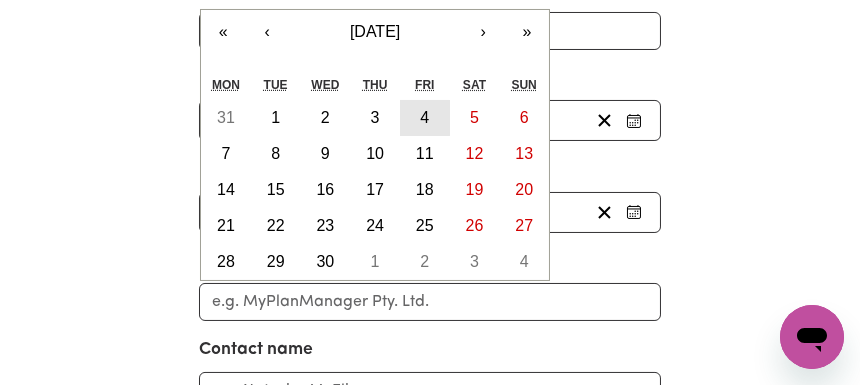 click on "4" at bounding box center [424, 117] 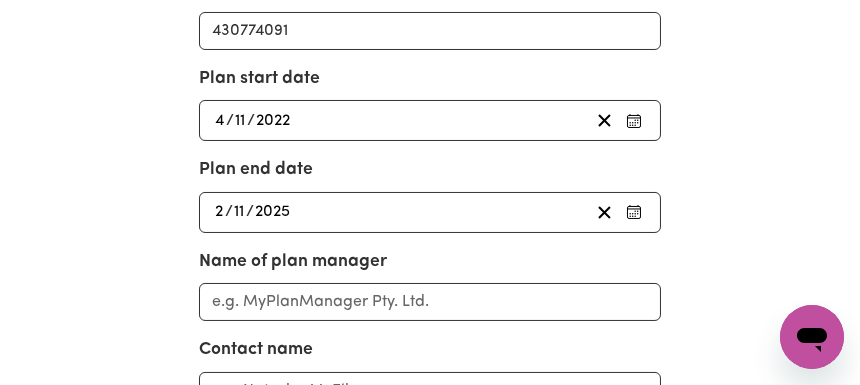 click on "[DATE] [DATE]" at bounding box center [400, 120] 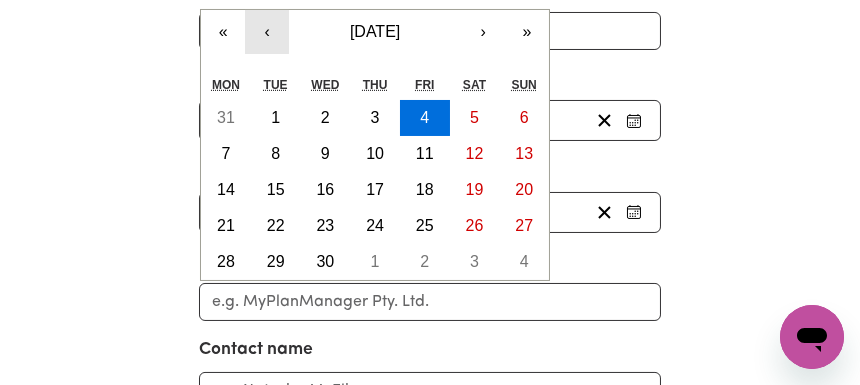 click on "‹" at bounding box center [267, 32] 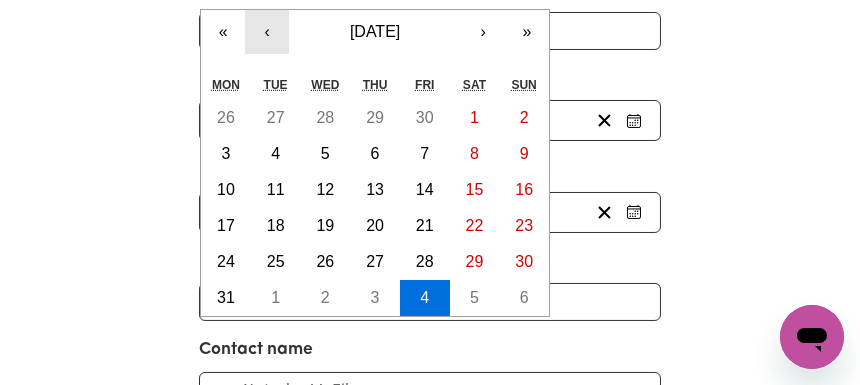 click on "‹" at bounding box center (267, 32) 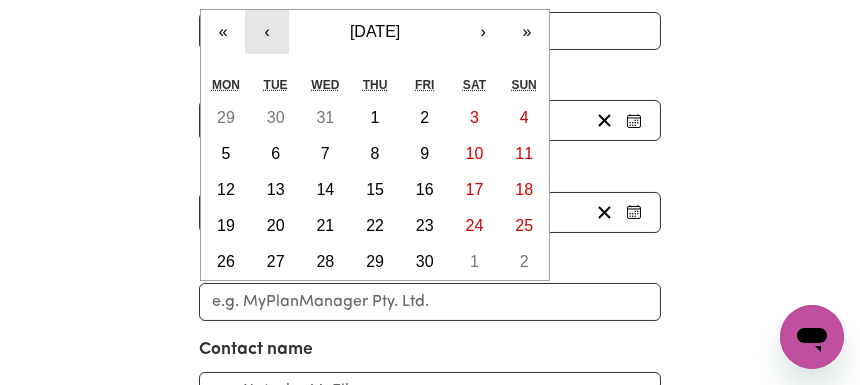 click on "‹" at bounding box center [267, 32] 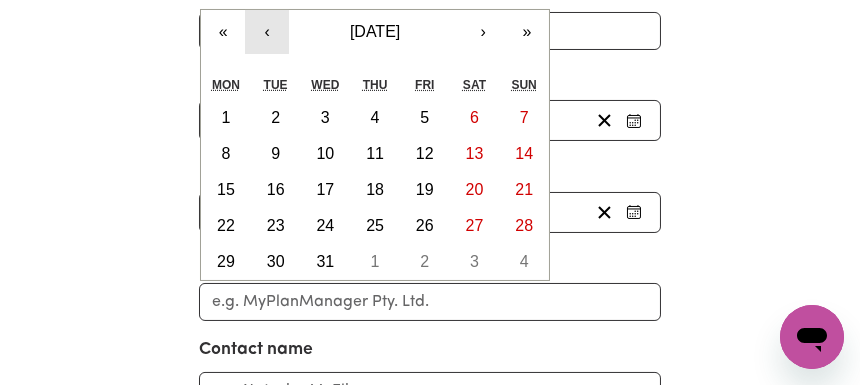 click on "‹" at bounding box center (267, 32) 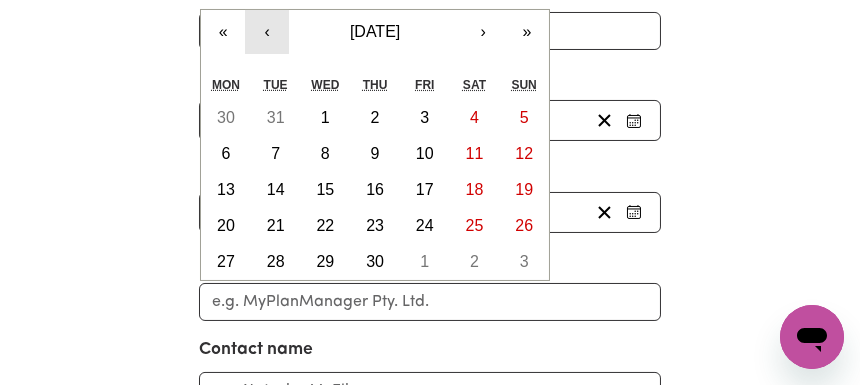 click on "‹" at bounding box center (267, 32) 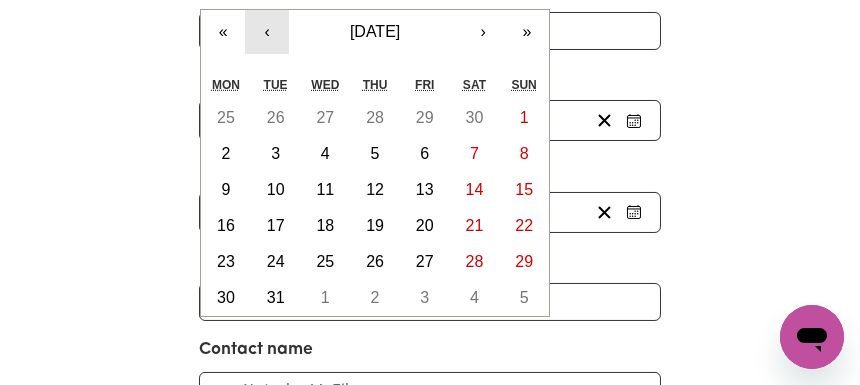 click on "‹" at bounding box center (267, 32) 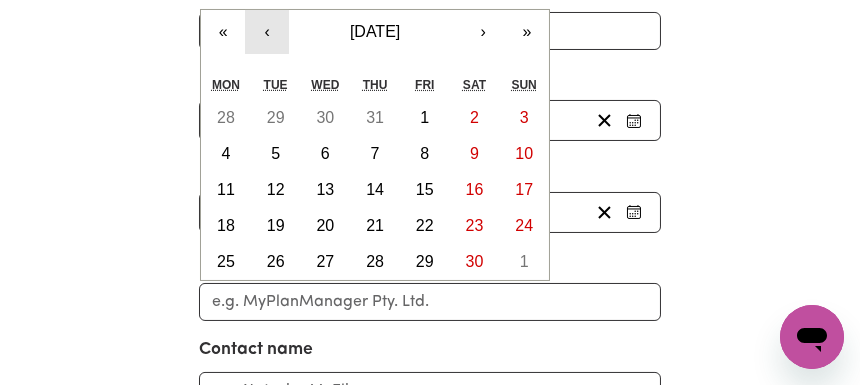 click on "‹" at bounding box center (267, 32) 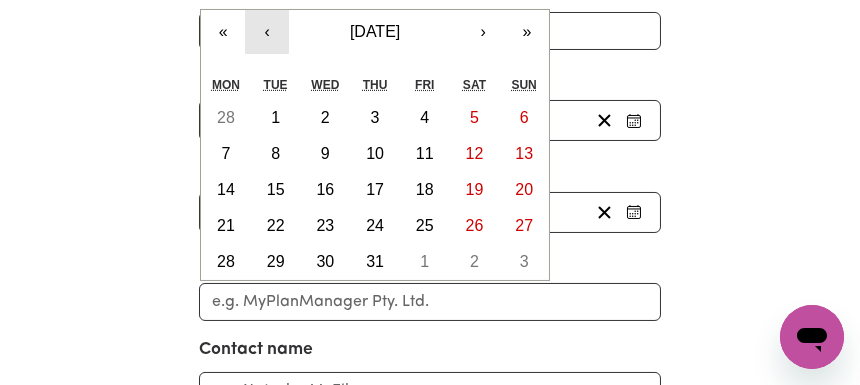click on "‹" at bounding box center (267, 32) 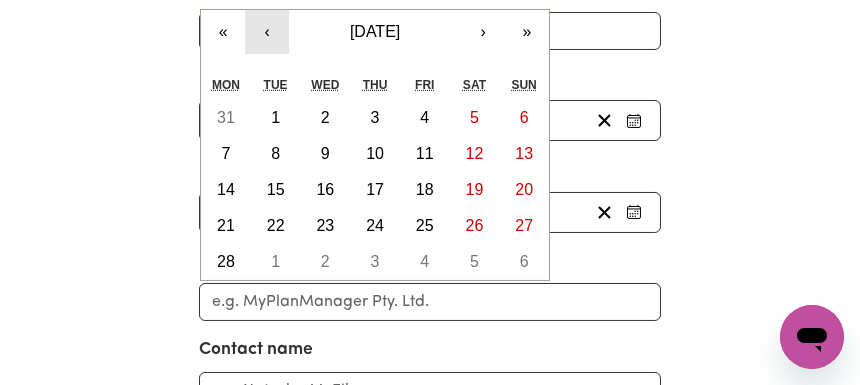 click on "‹" at bounding box center [267, 32] 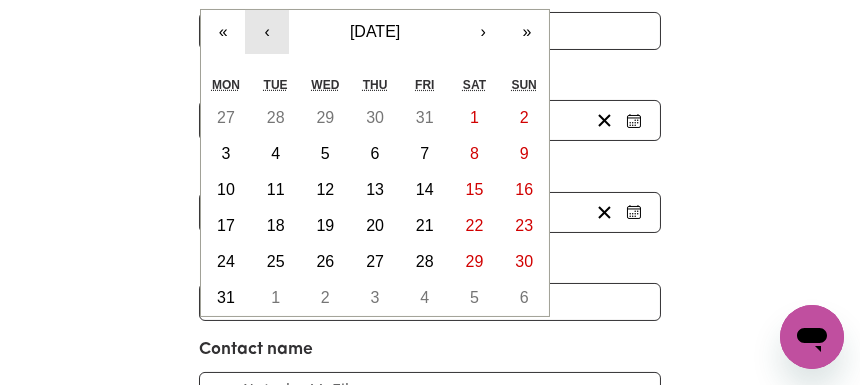 click on "‹" at bounding box center [267, 32] 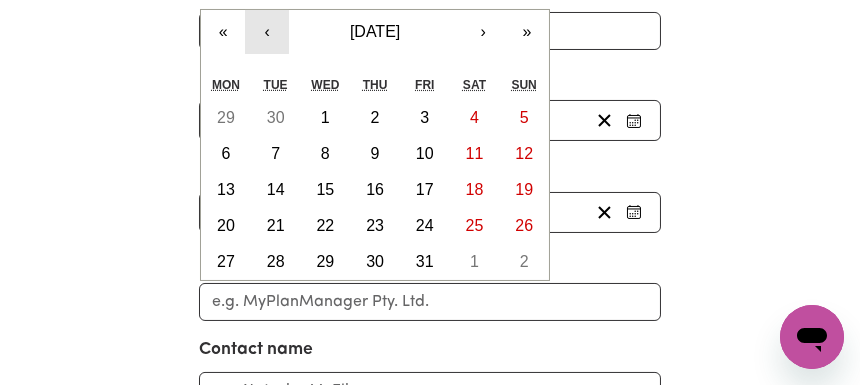 click on "‹" at bounding box center (267, 32) 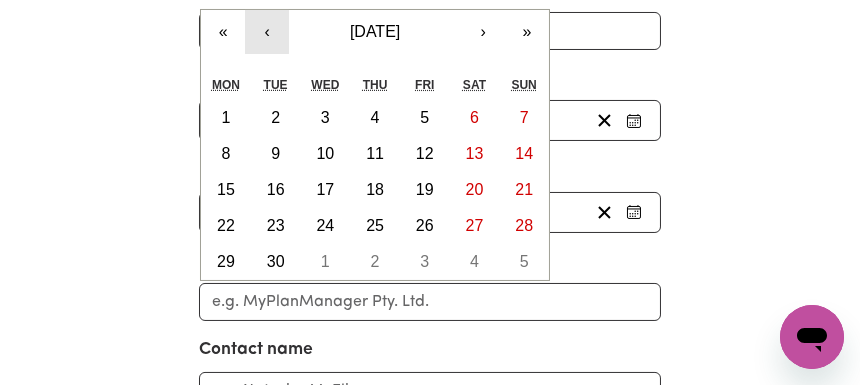 click on "‹" at bounding box center [267, 32] 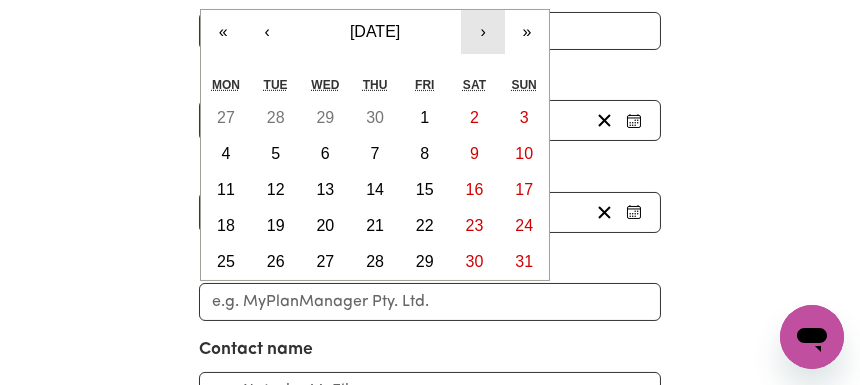 click on "›" at bounding box center [483, 32] 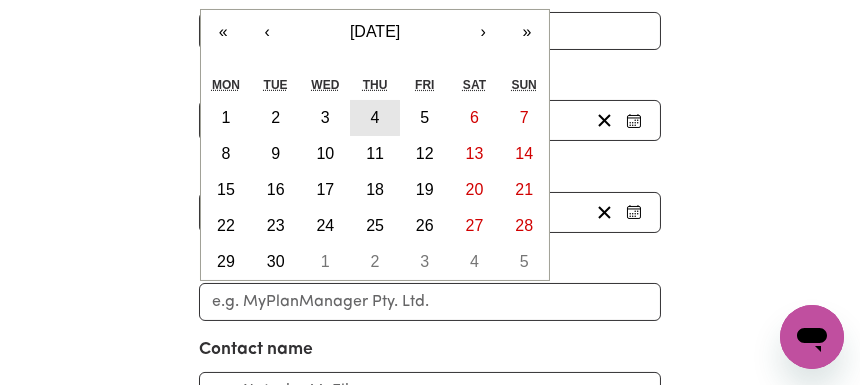 click on "4" at bounding box center (375, 117) 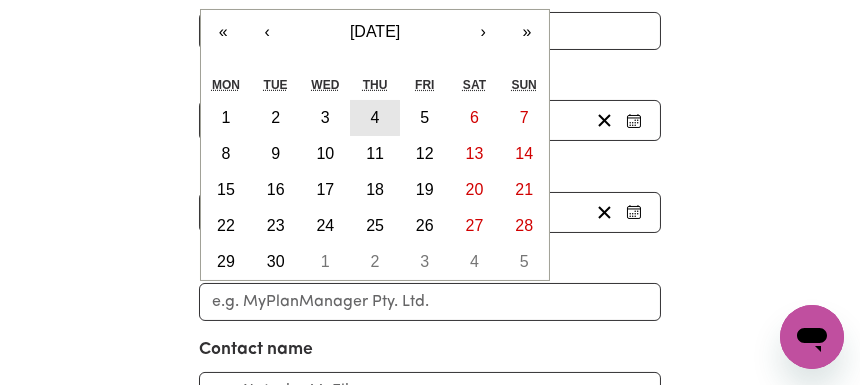 type on "[DATE]" 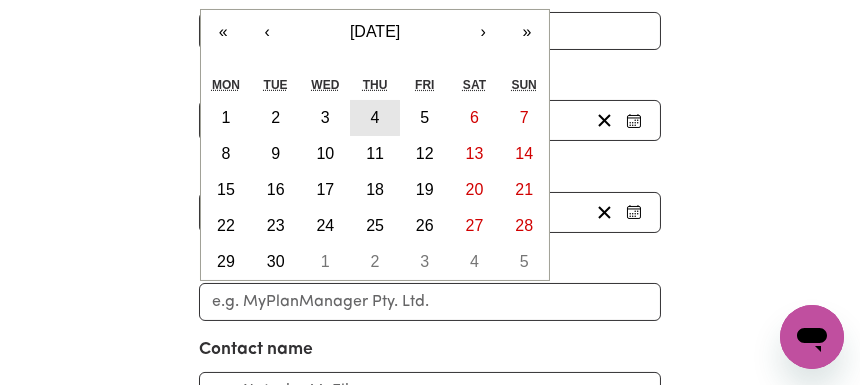 type on "2021" 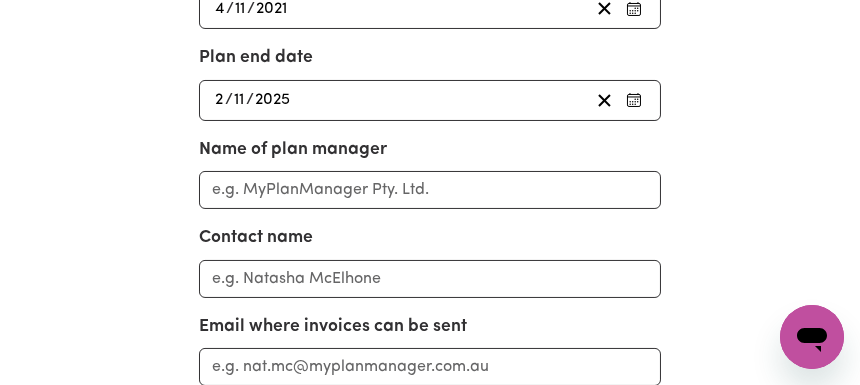 scroll, scrollTop: 500, scrollLeft: 0, axis: vertical 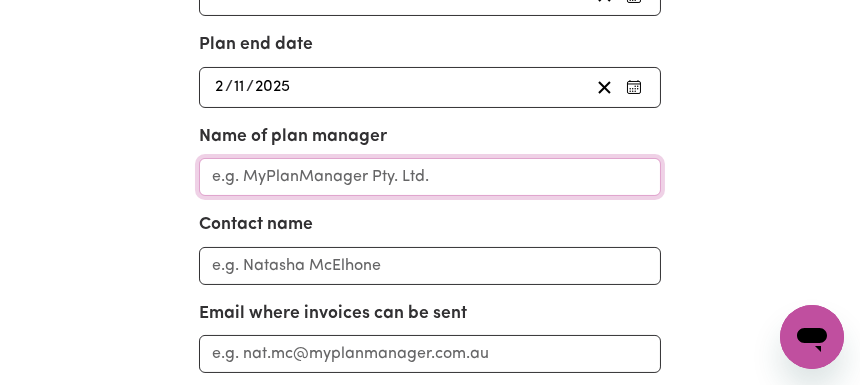 click on "Name of plan manager" at bounding box center [430, 177] 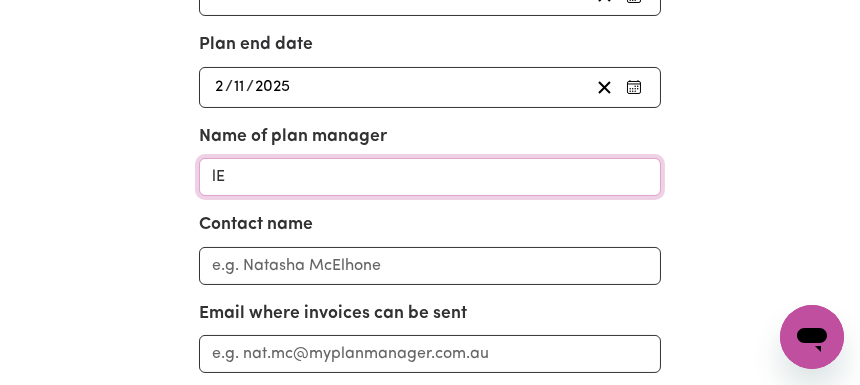 type on "l" 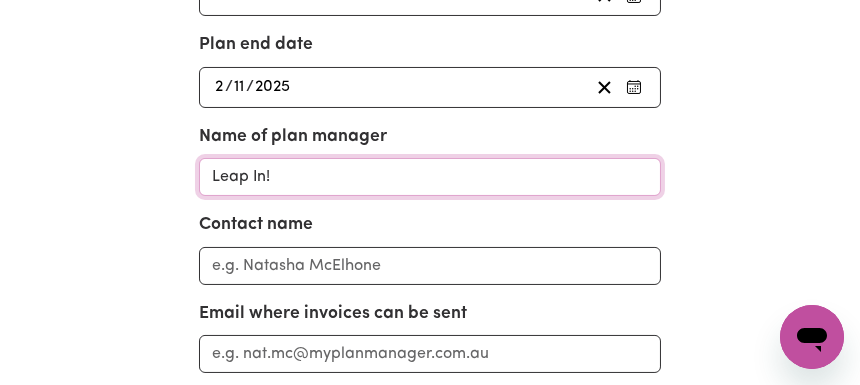 type on "Leap In!" 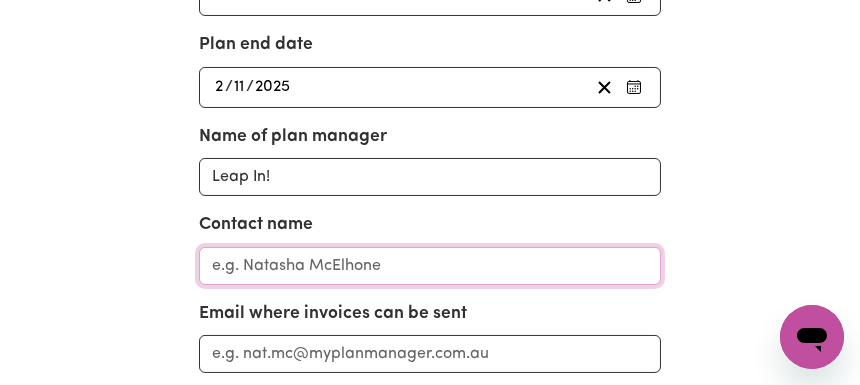 scroll, scrollTop: 625, scrollLeft: 0, axis: vertical 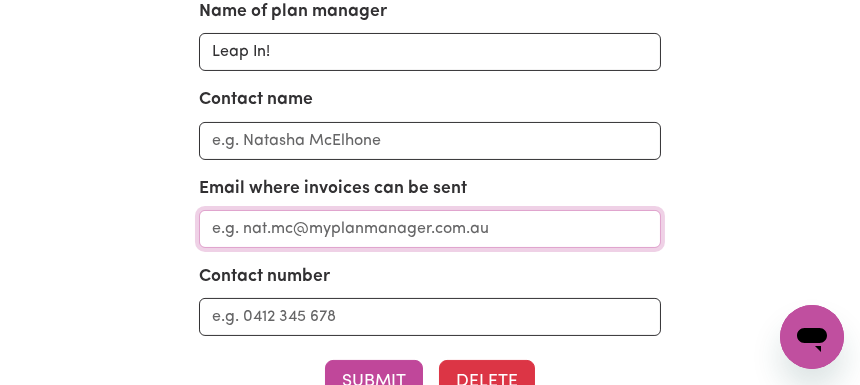 click on "Email where invoices can be sent" at bounding box center (430, 229) 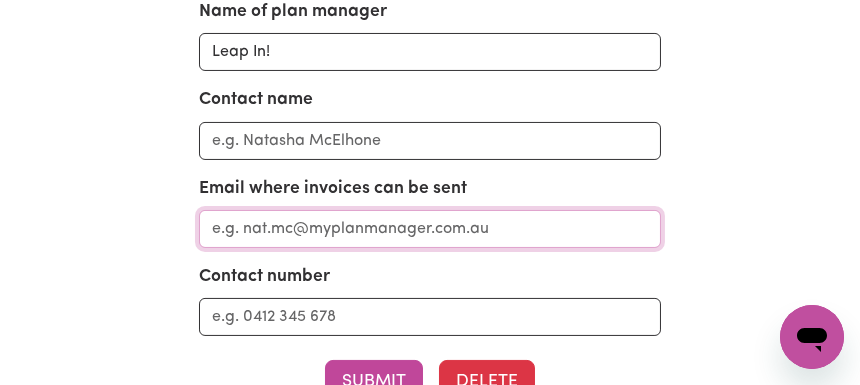 paste on "[EMAIL_ADDRESS][DOMAIN_NAME]" 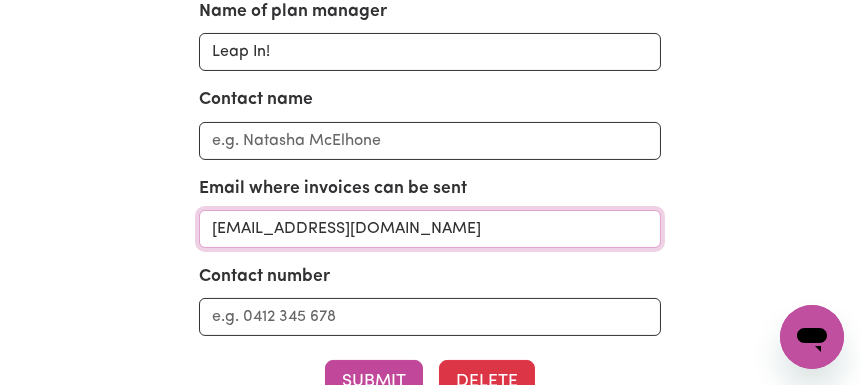 type on "[EMAIL_ADDRESS][DOMAIN_NAME]" 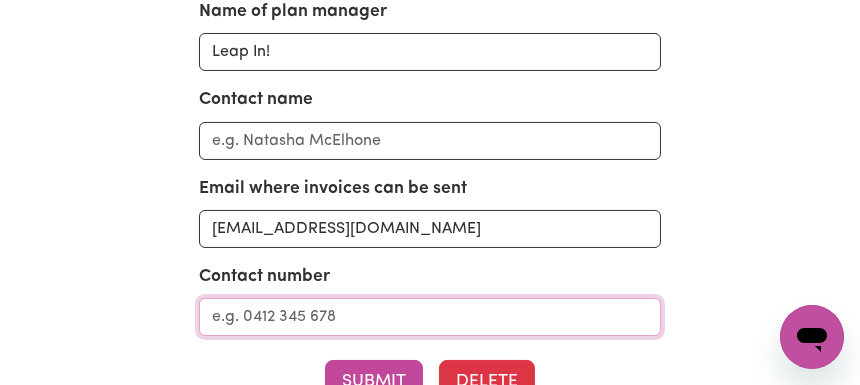 click on "Contact number" at bounding box center (430, 317) 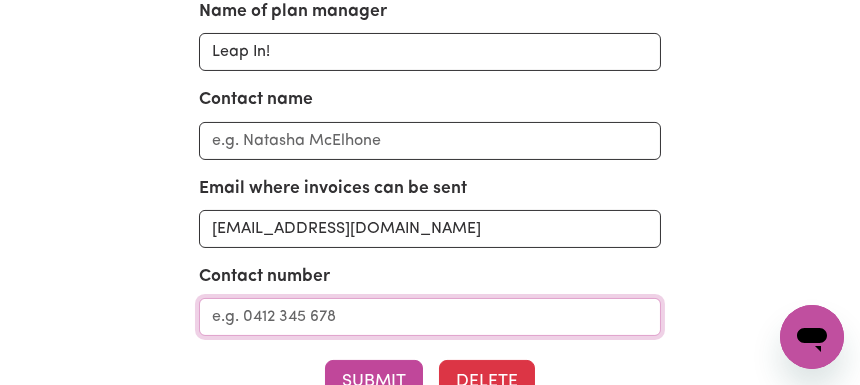 paste on "1300 05 78 78" 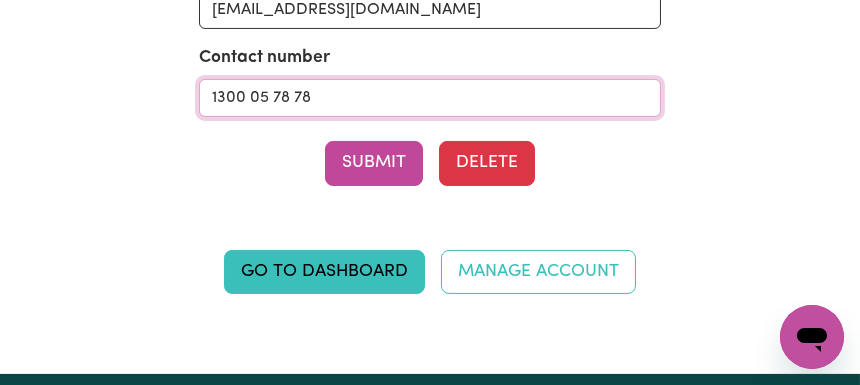 scroll, scrollTop: 875, scrollLeft: 0, axis: vertical 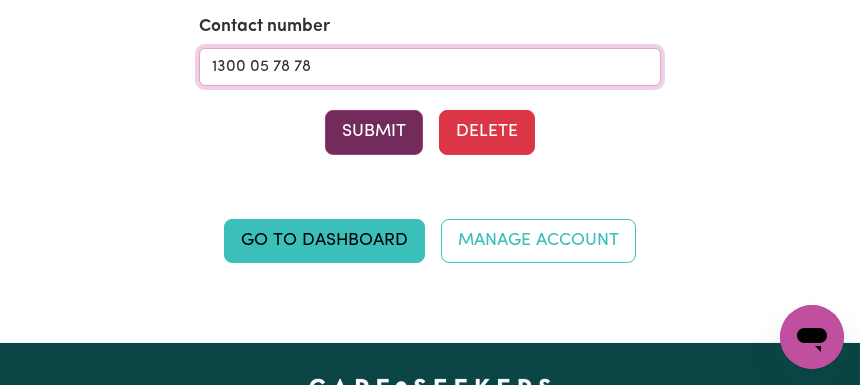 type on "1300 05 78 78" 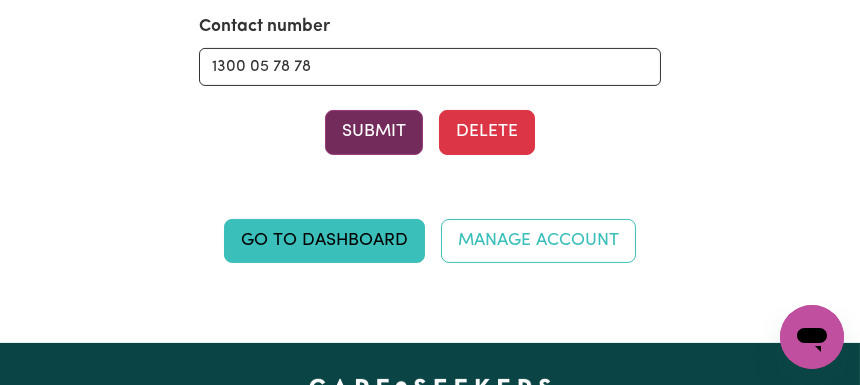 click on "Submit" at bounding box center (374, 132) 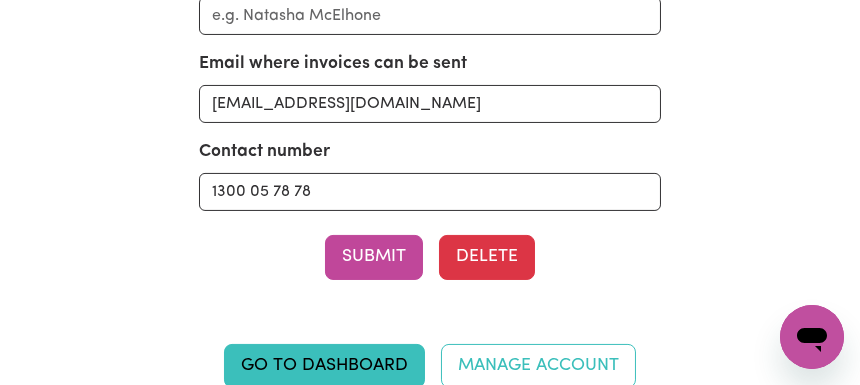 scroll, scrollTop: 875, scrollLeft: 0, axis: vertical 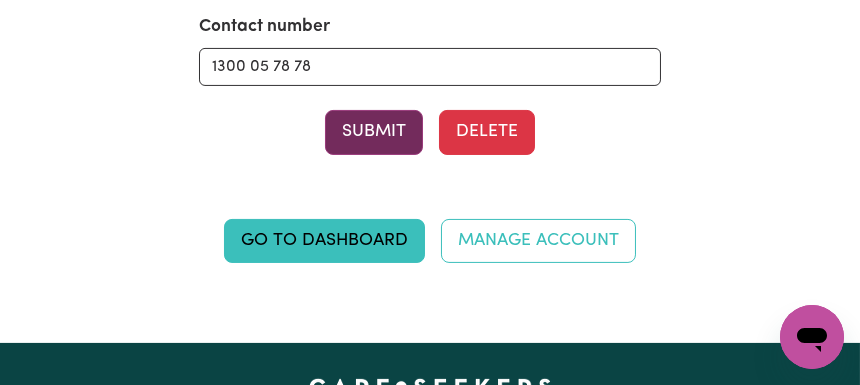 click on "Submit" at bounding box center [374, 132] 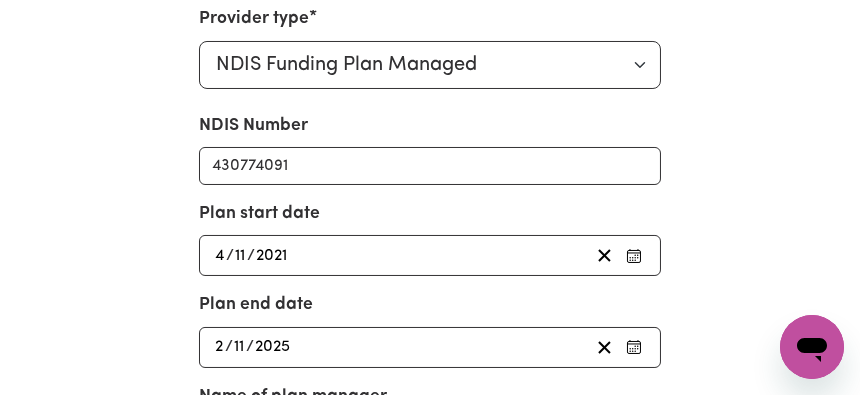 scroll, scrollTop: 0, scrollLeft: 0, axis: both 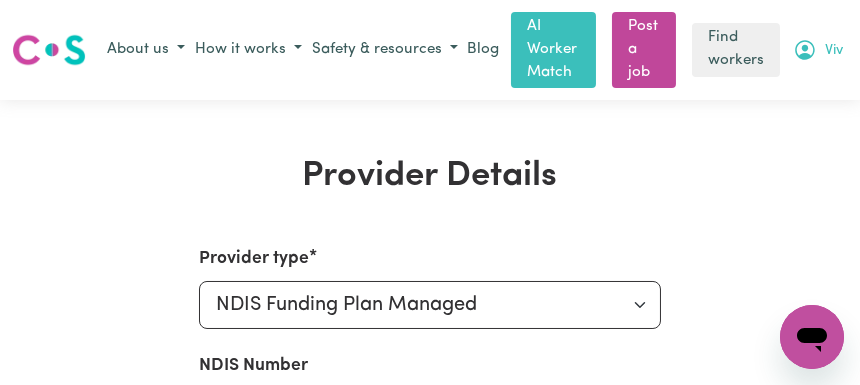 click on "Viv" at bounding box center [834, 51] 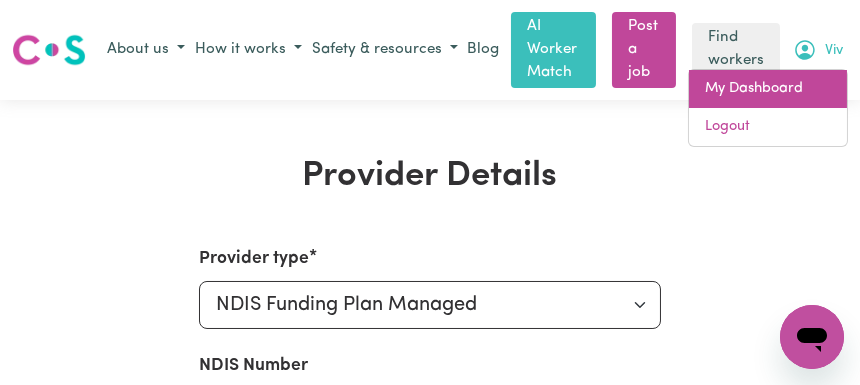 click on "My Dashboard" at bounding box center (768, 89) 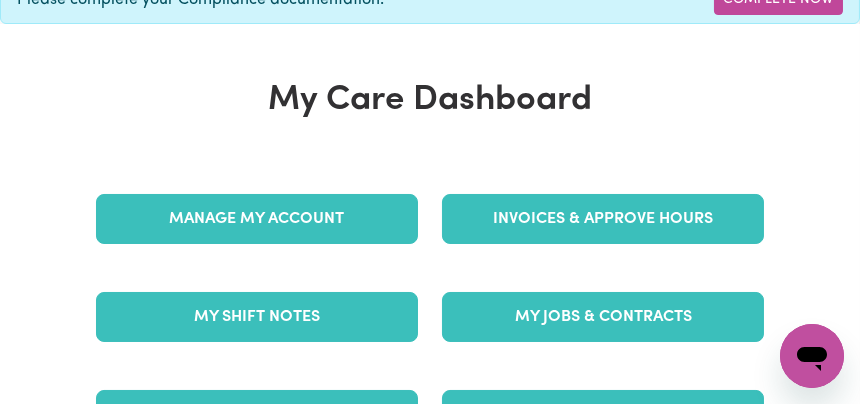 scroll, scrollTop: 250, scrollLeft: 0, axis: vertical 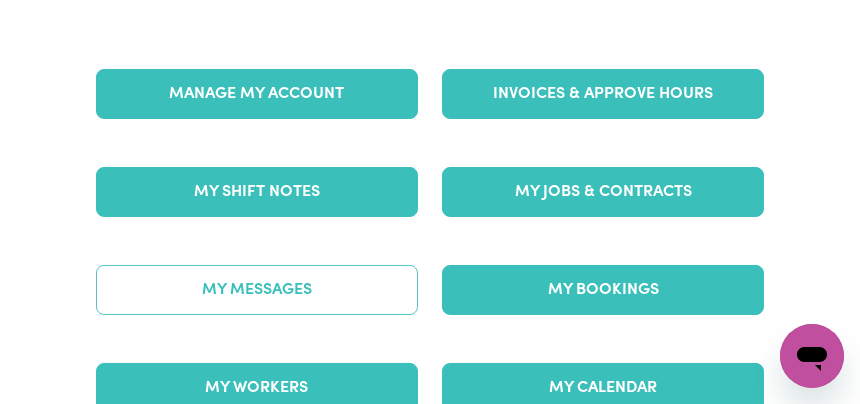 click on "My Messages" at bounding box center (257, 290) 